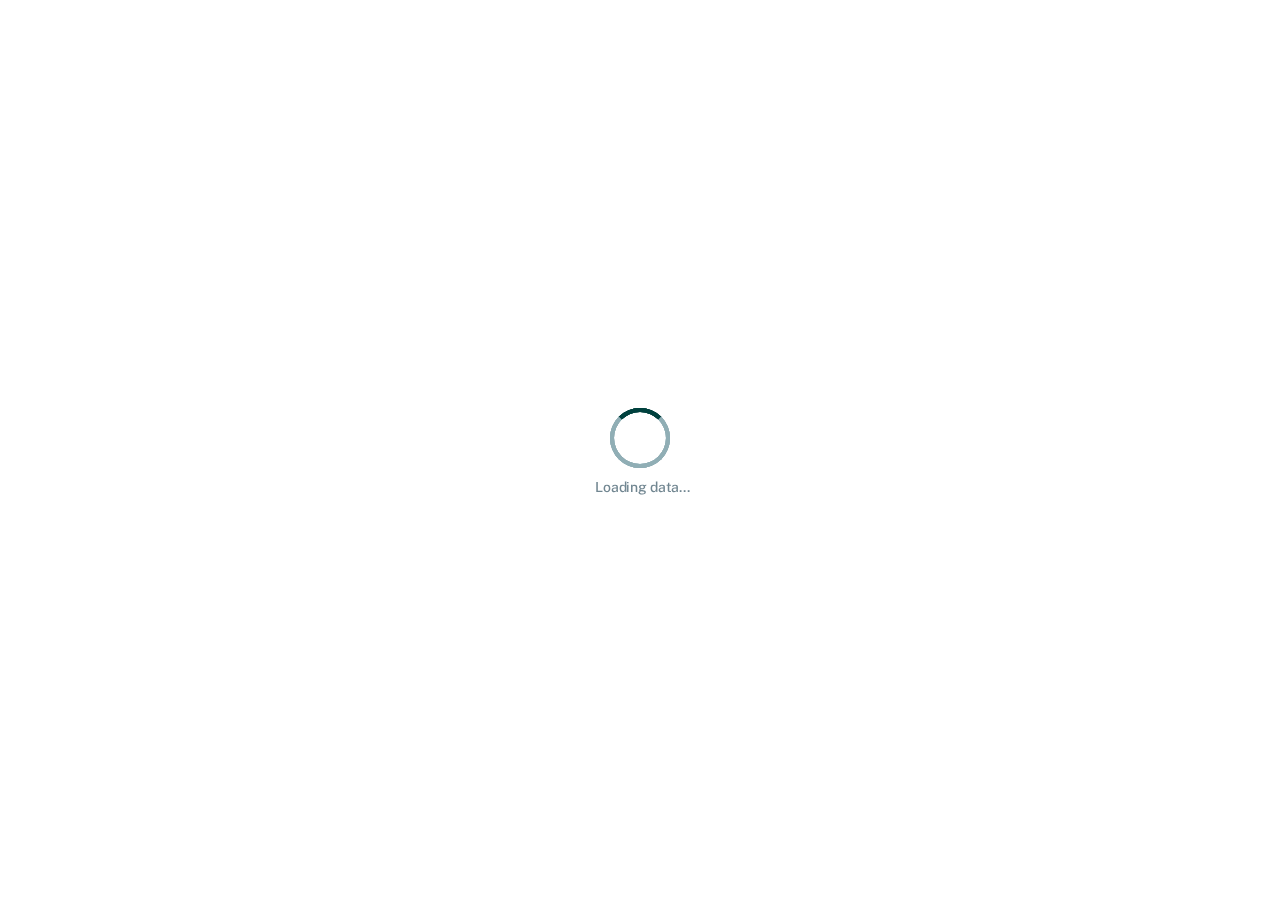 scroll, scrollTop: 0, scrollLeft: 0, axis: both 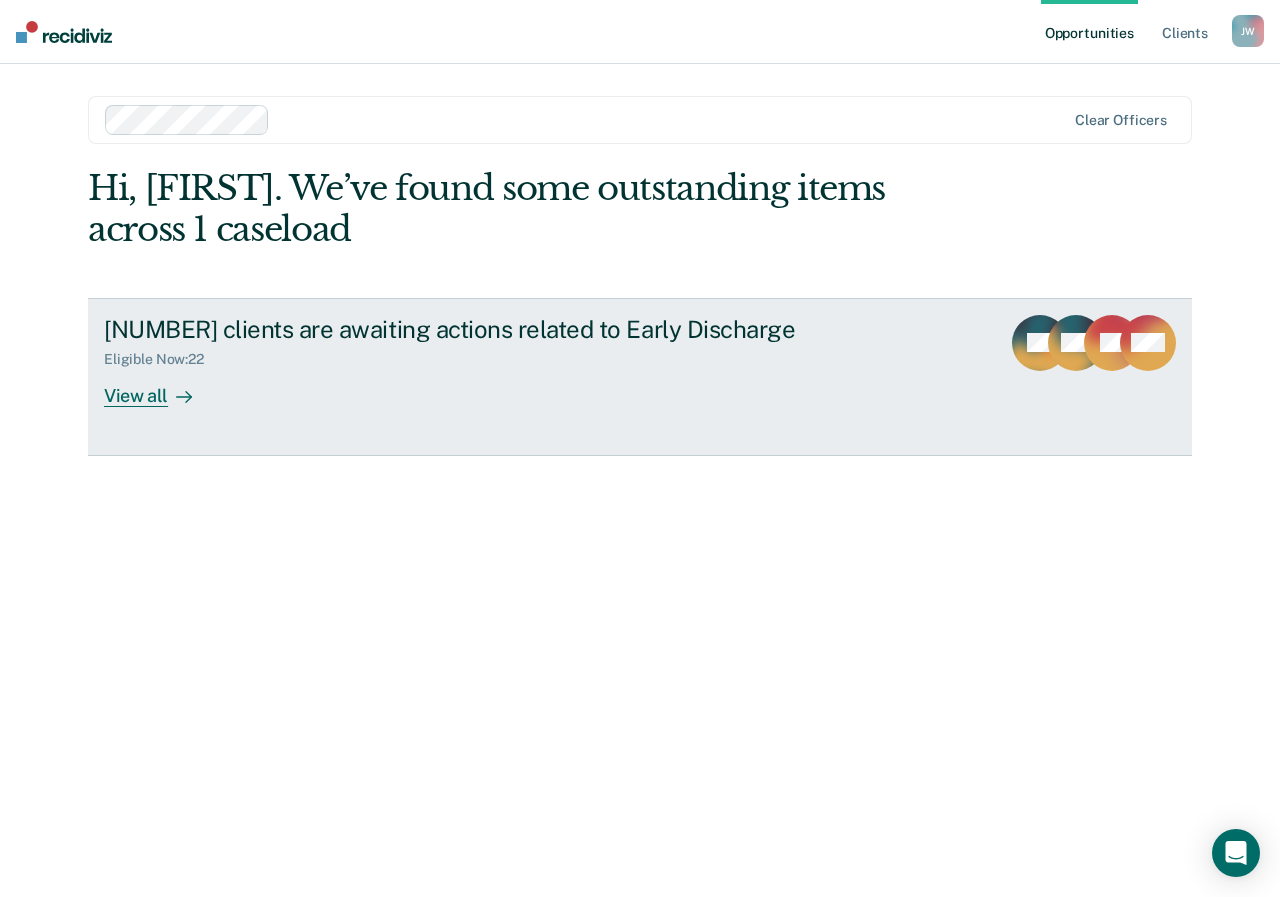 click on "View all" at bounding box center (160, 387) 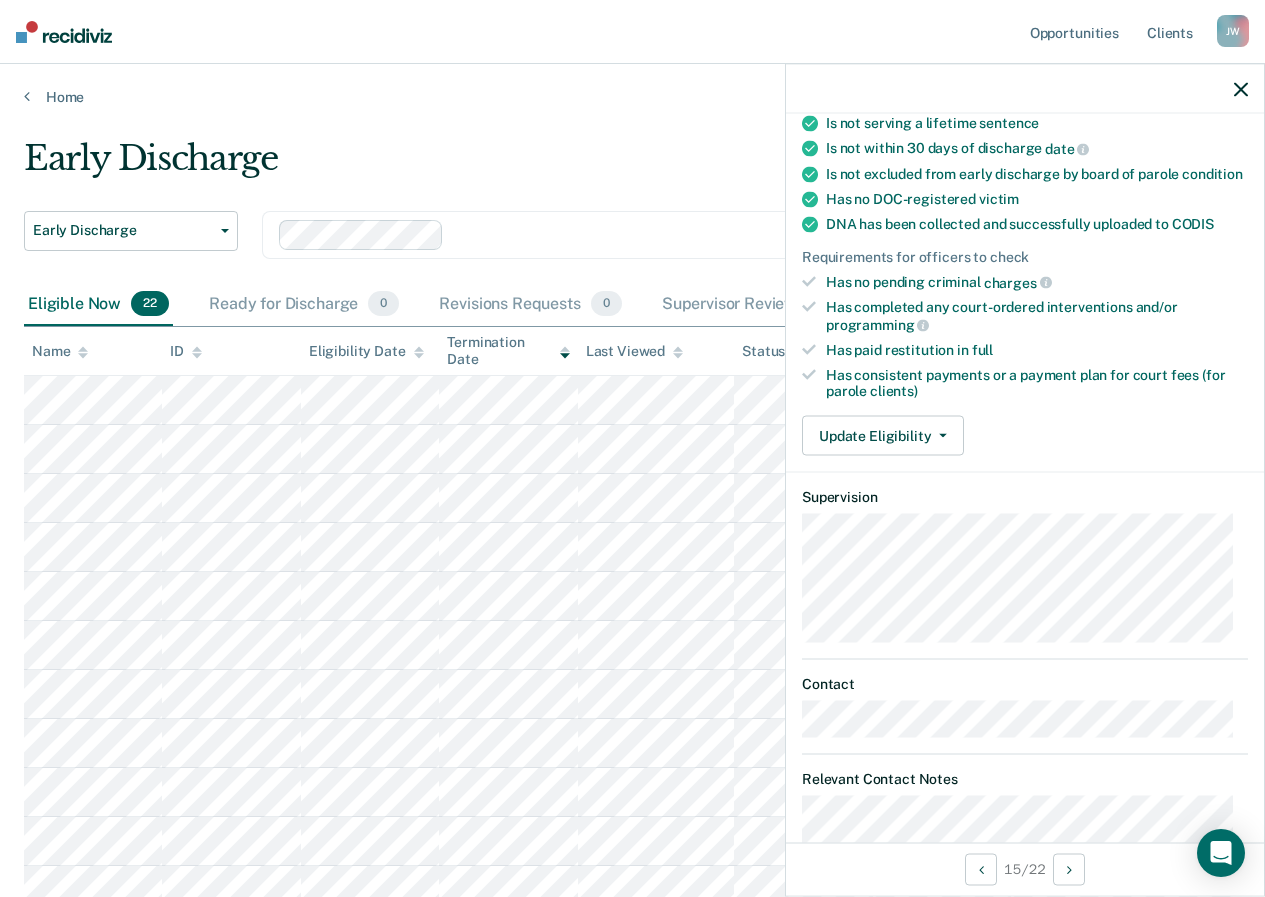 scroll, scrollTop: 376, scrollLeft: 0, axis: vertical 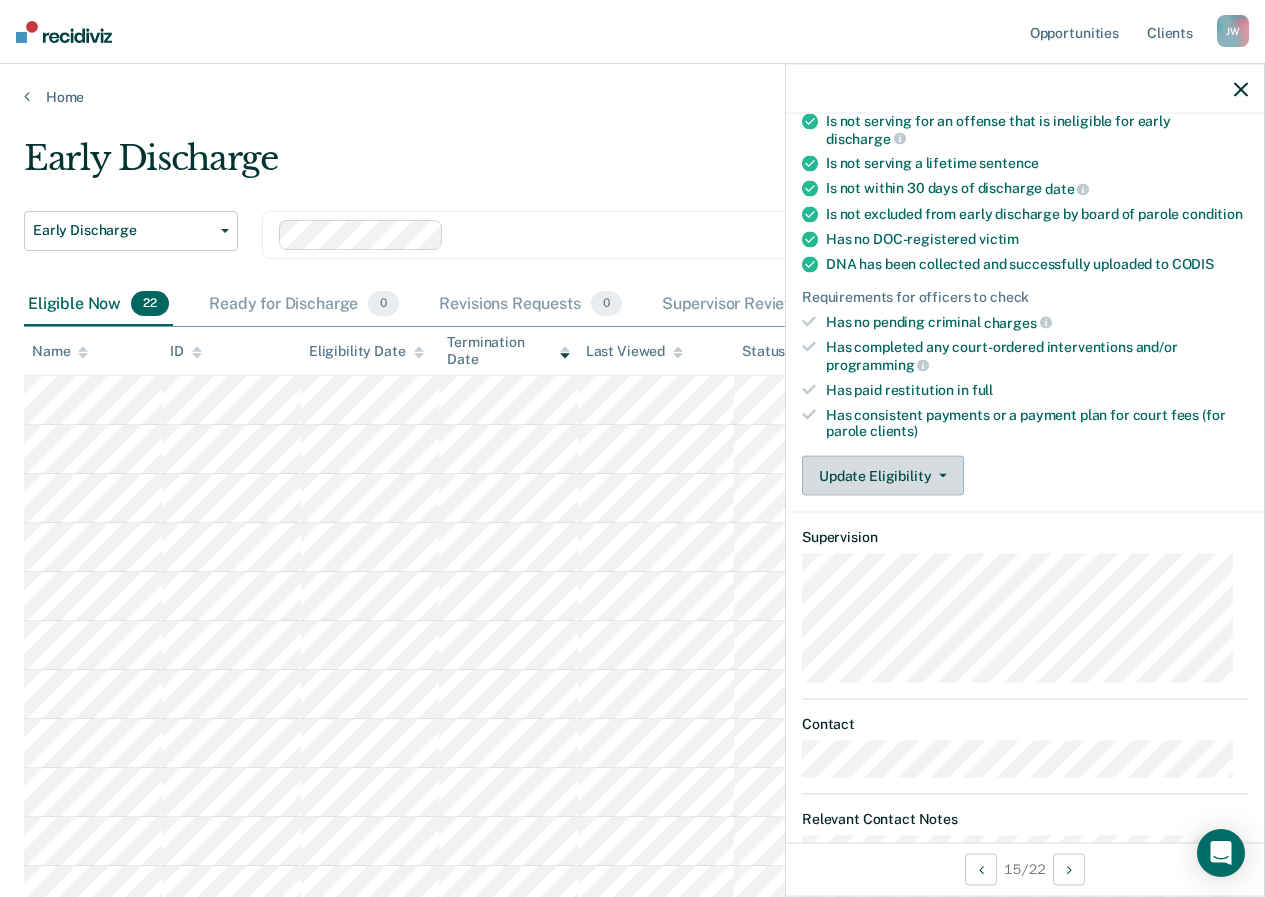 click at bounding box center (943, 476) 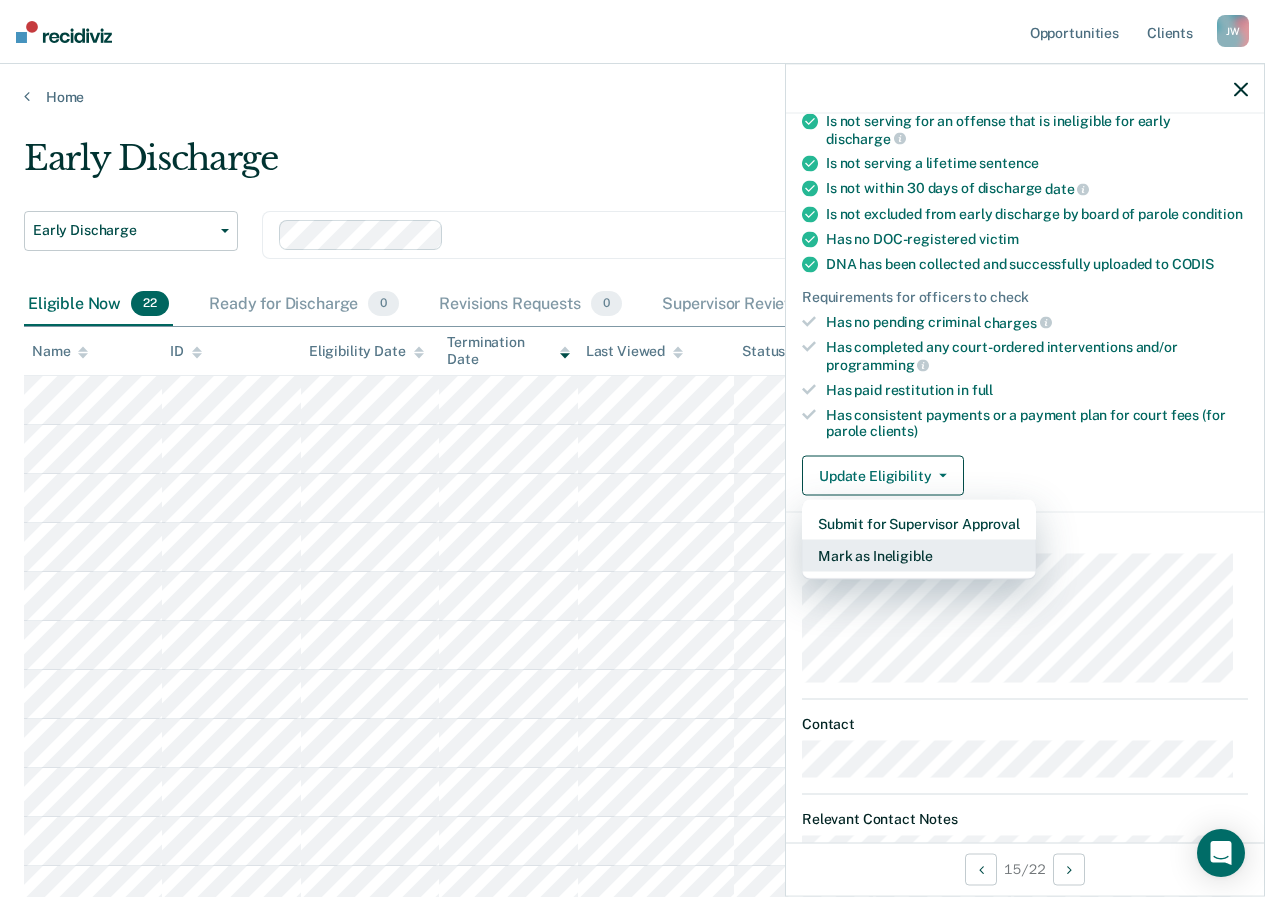 click on "Mark as Ineligible" at bounding box center [919, 556] 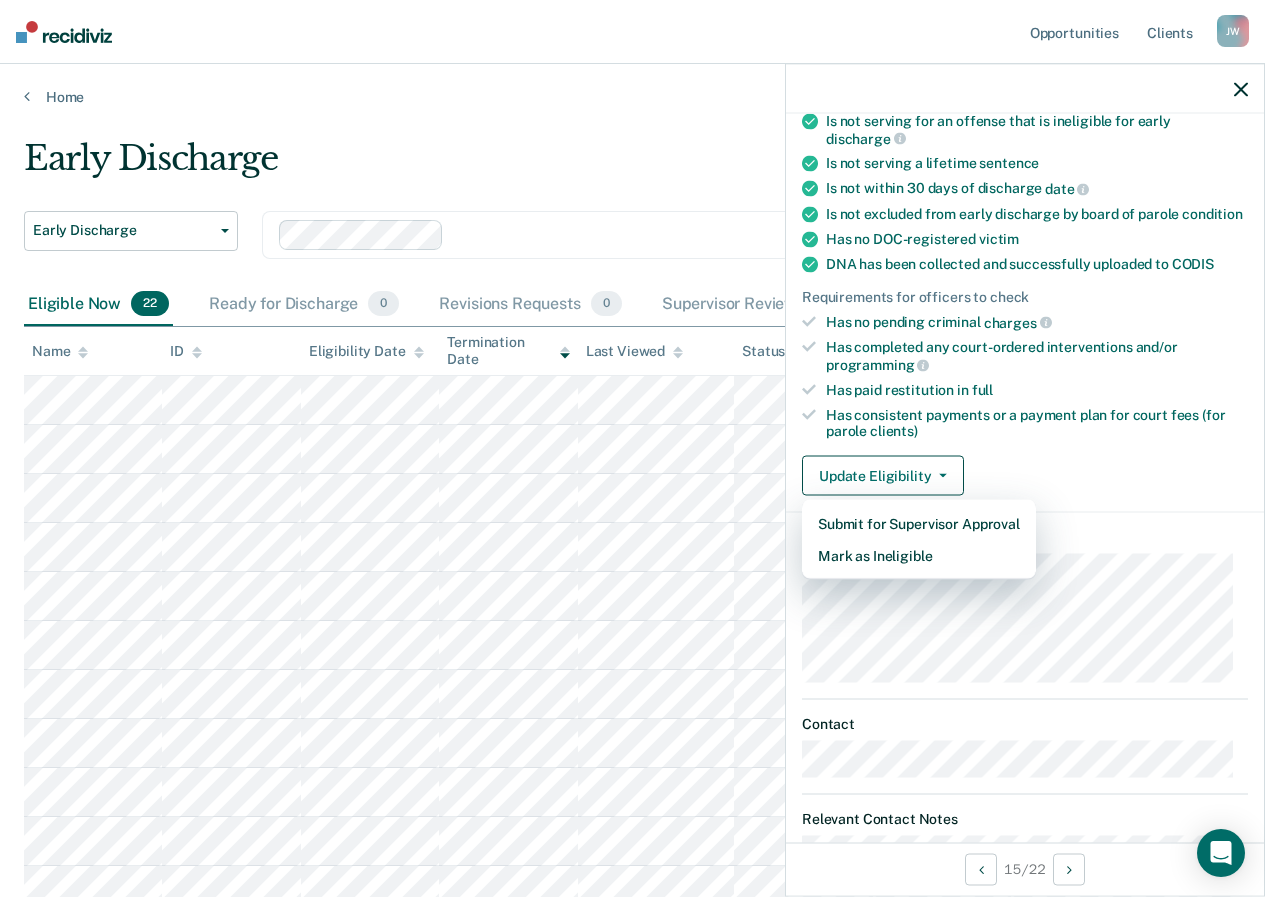 scroll, scrollTop: 106, scrollLeft: 0, axis: vertical 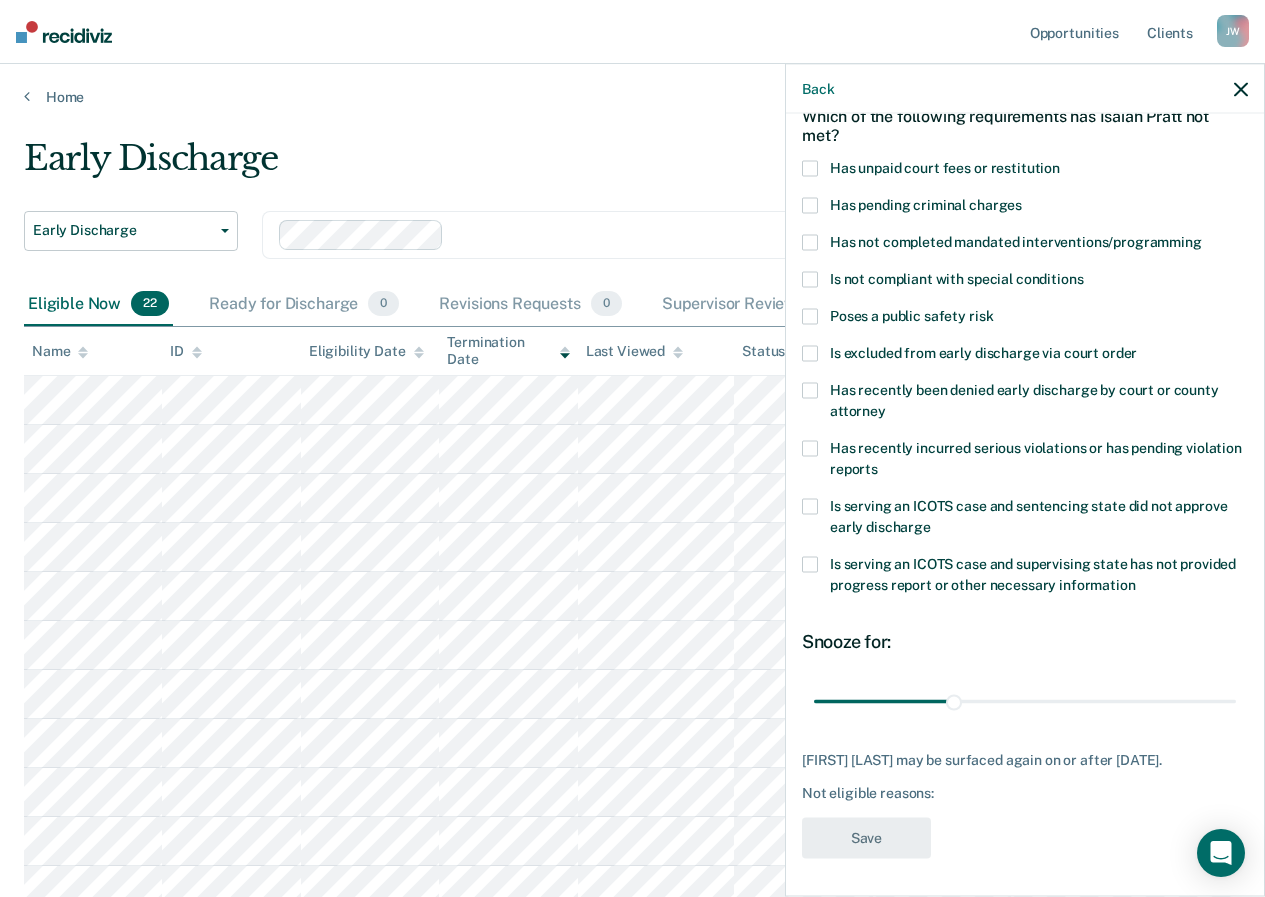 click at bounding box center [810, 317] 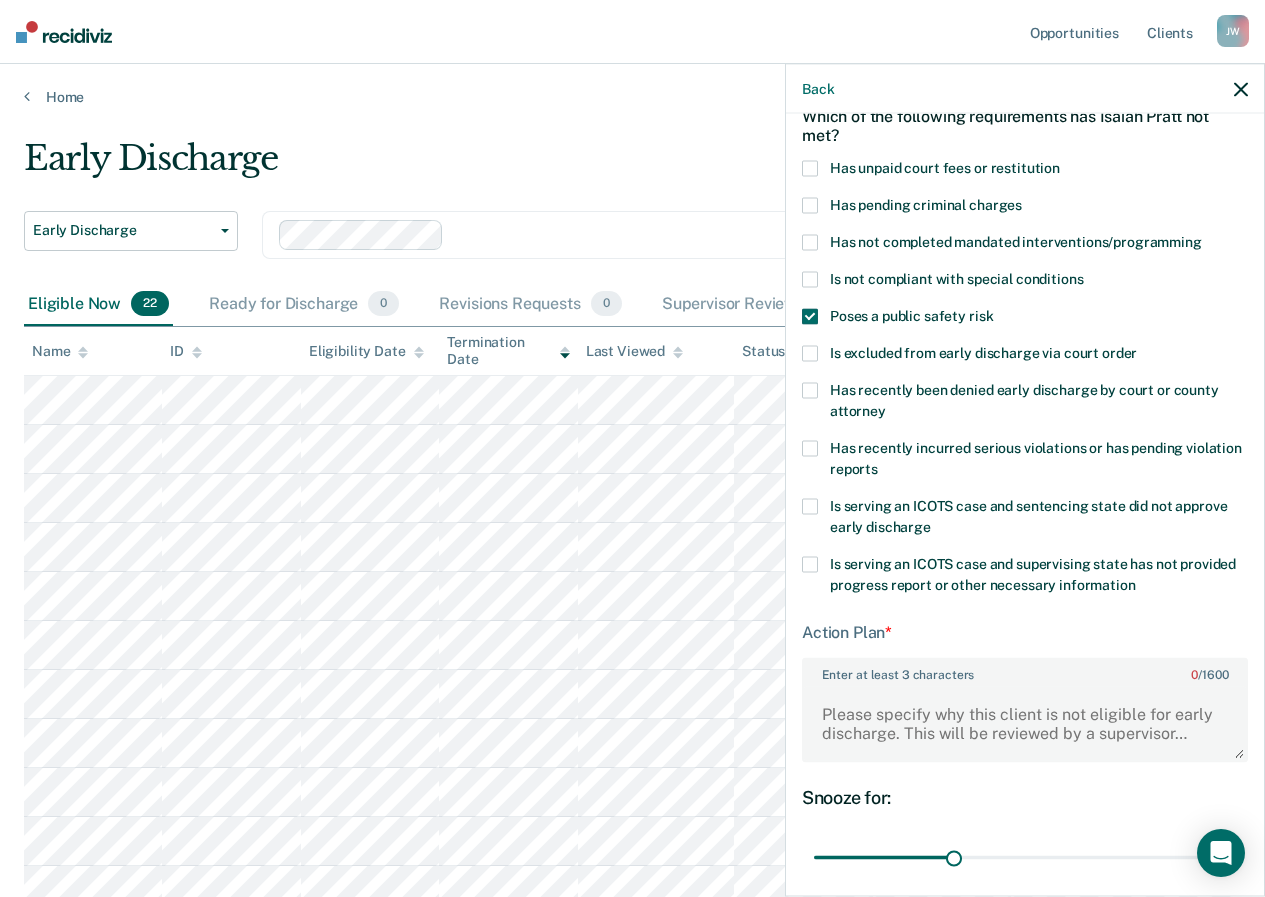 click on "Enter at least 3 characters 0  /  1600" at bounding box center (1025, 671) 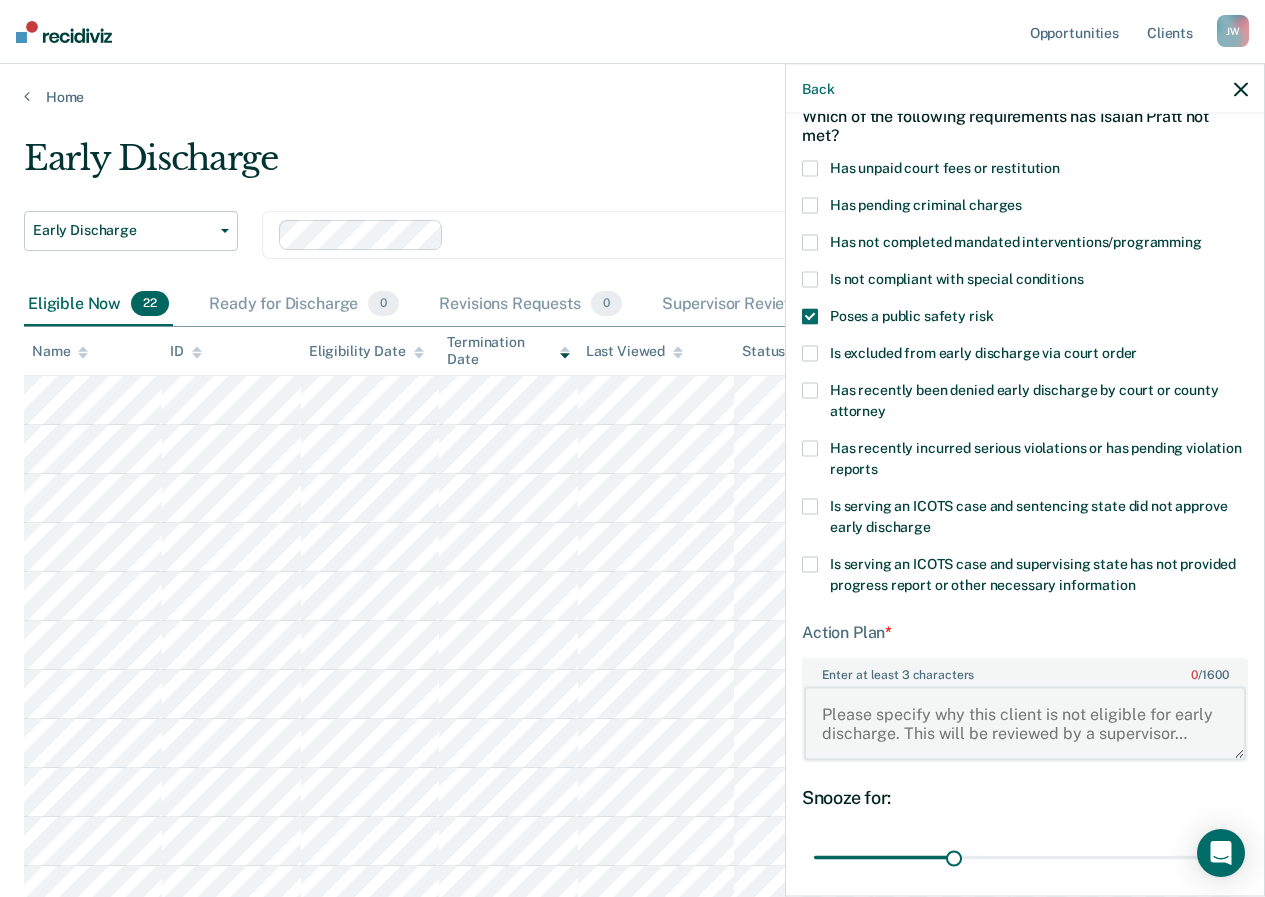 click on "Enter at least 3 characters 0  /  1600" at bounding box center [1025, 723] 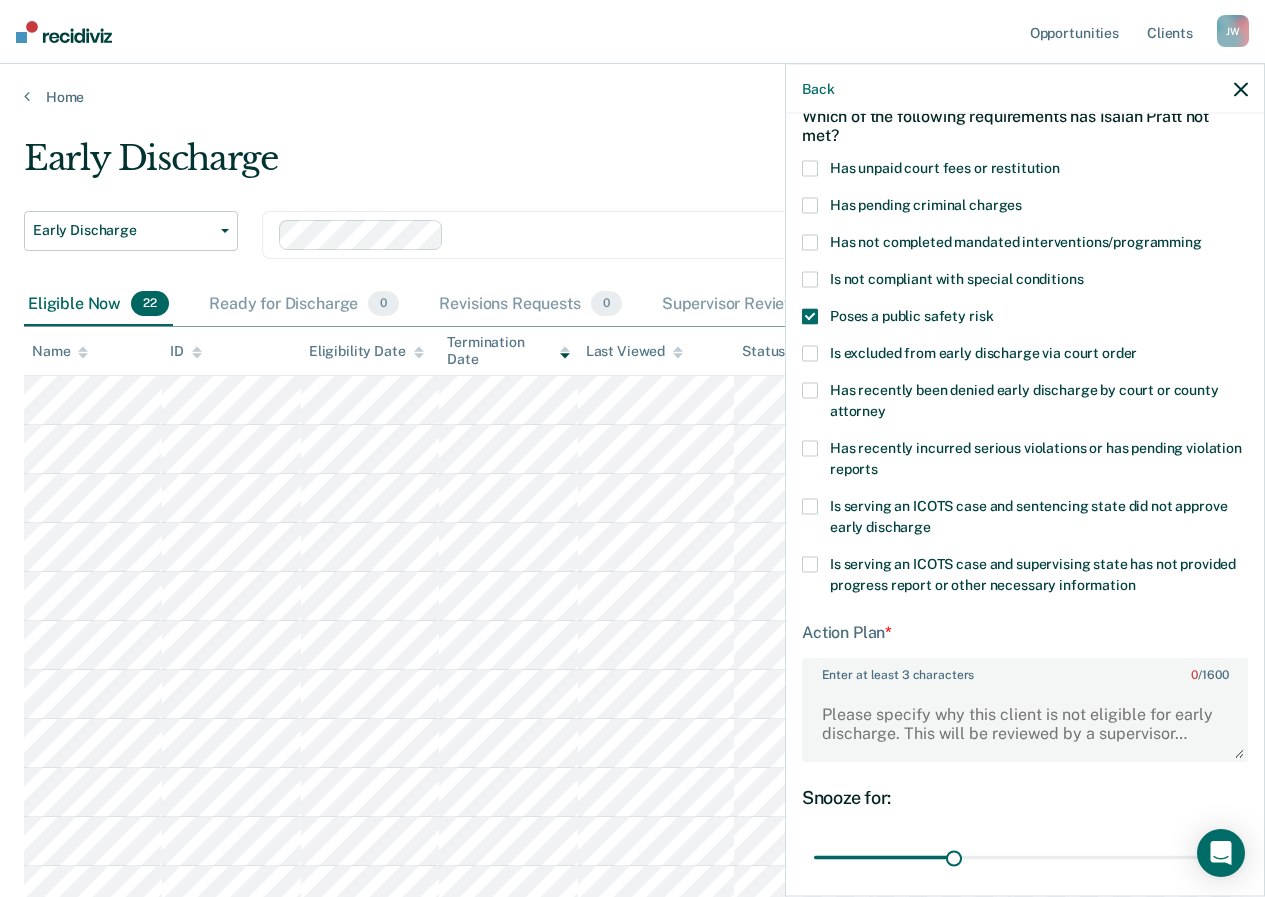click at bounding box center [810, 317] 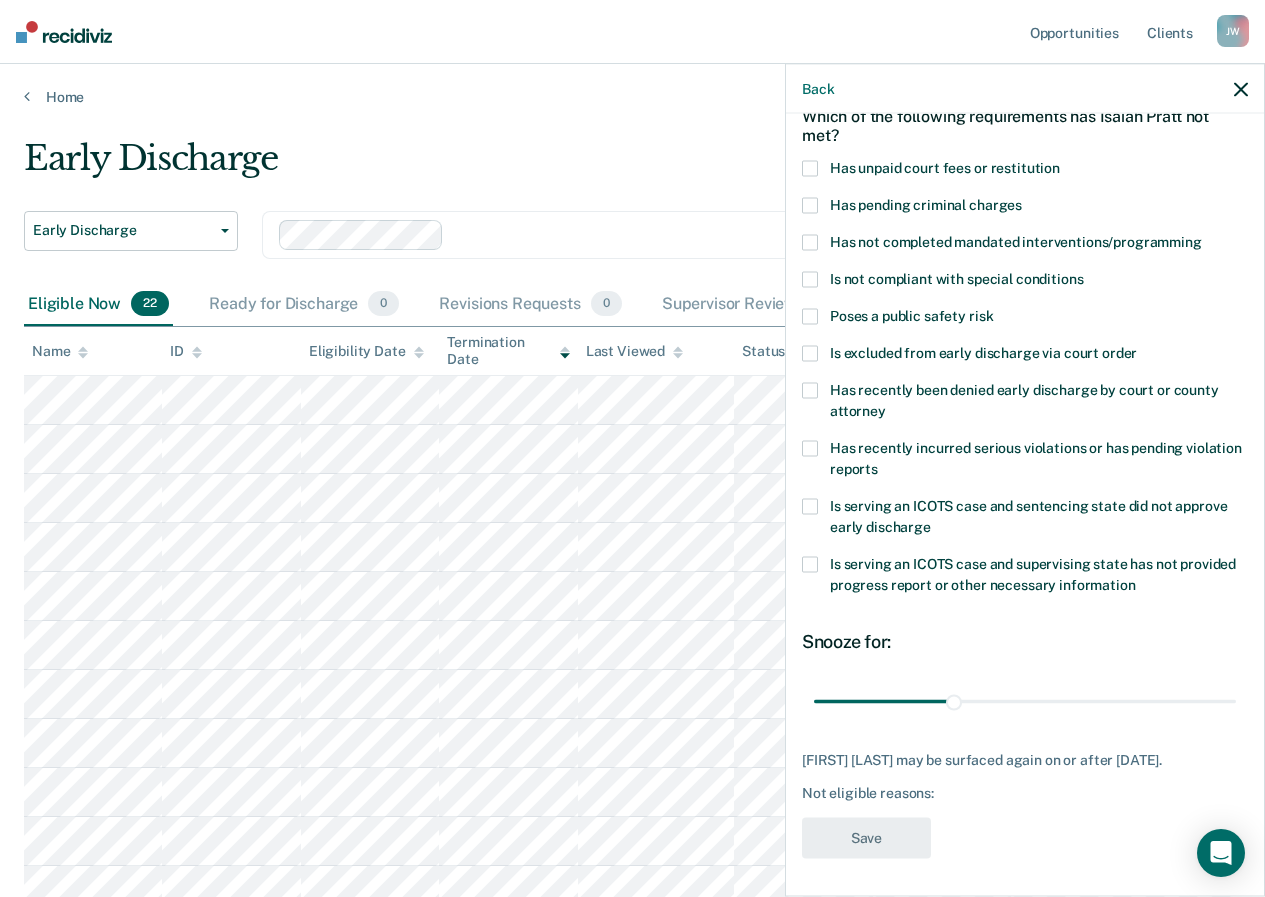 click at bounding box center [810, 169] 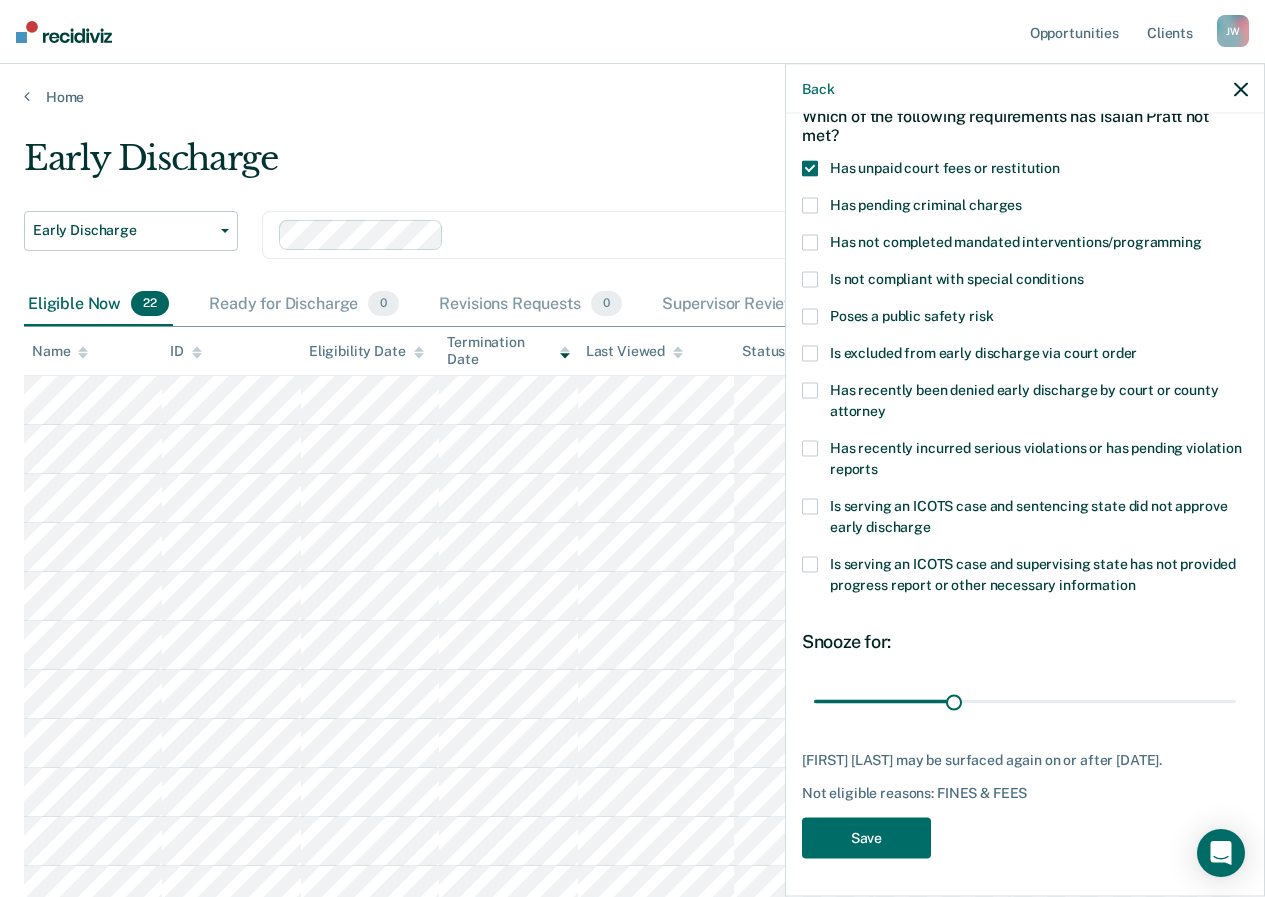 click on "Name ID Eligibility Date Termination Date Last Viewed Status Assigned to" at bounding box center (632, 849) 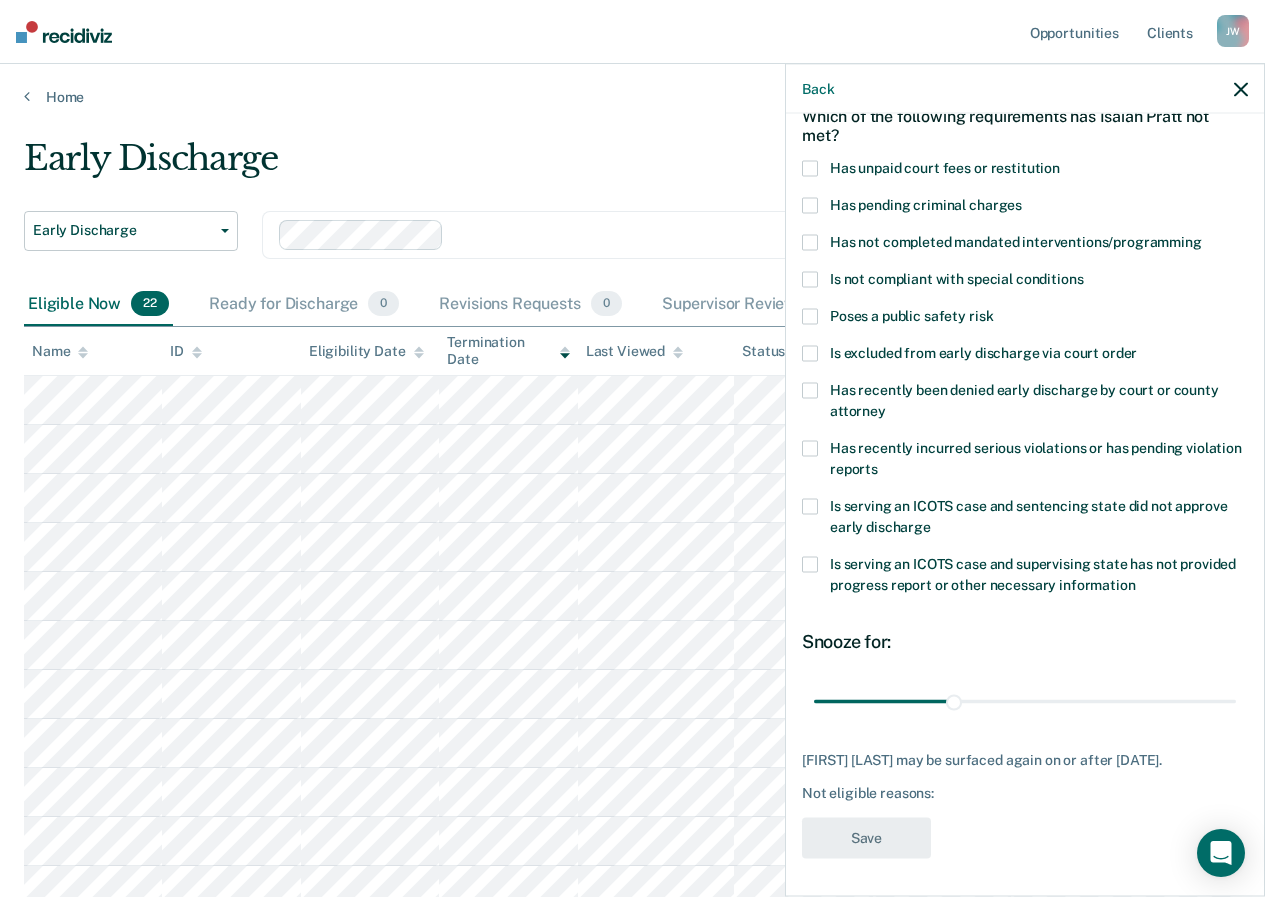 click at bounding box center [1241, 89] 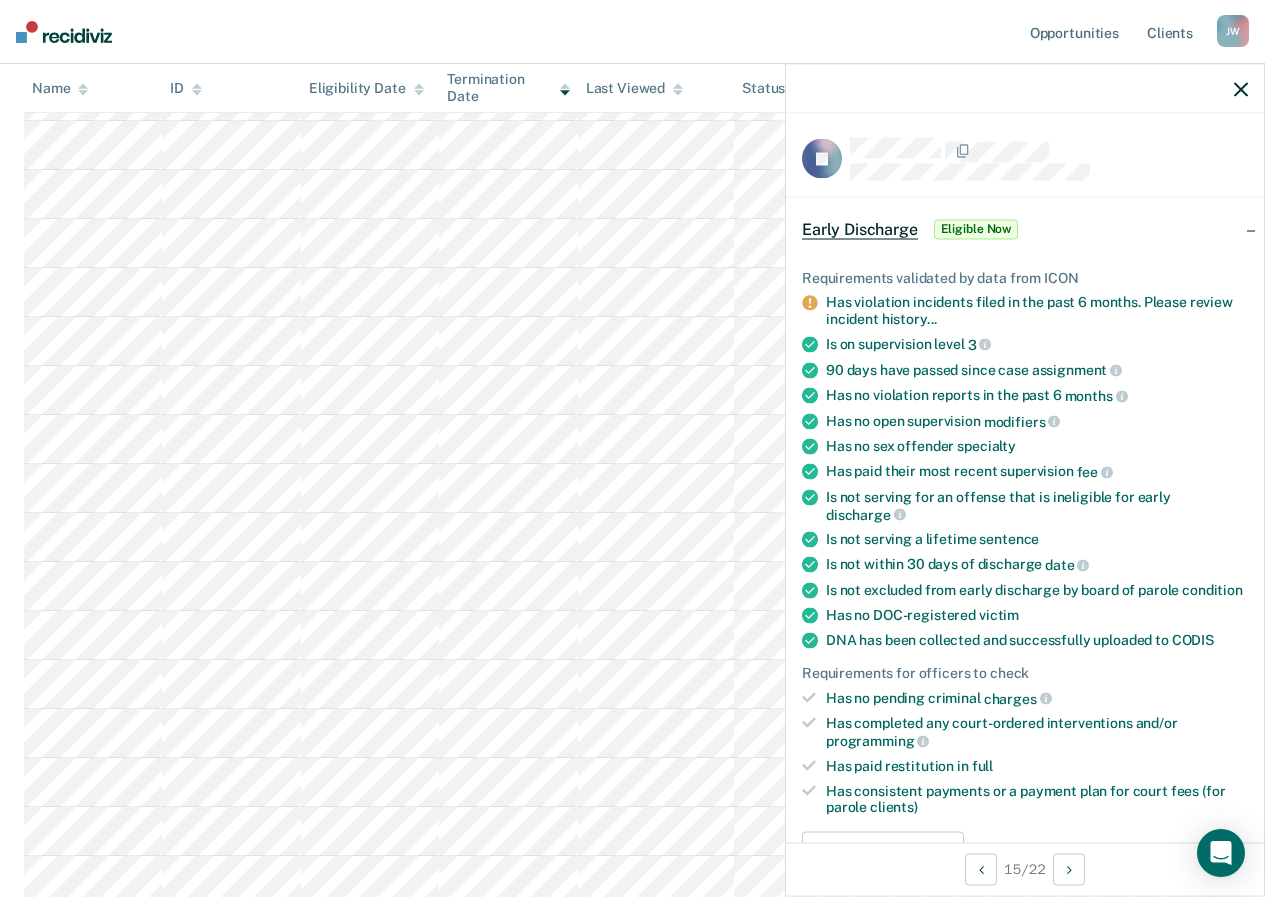 scroll, scrollTop: 600, scrollLeft: 0, axis: vertical 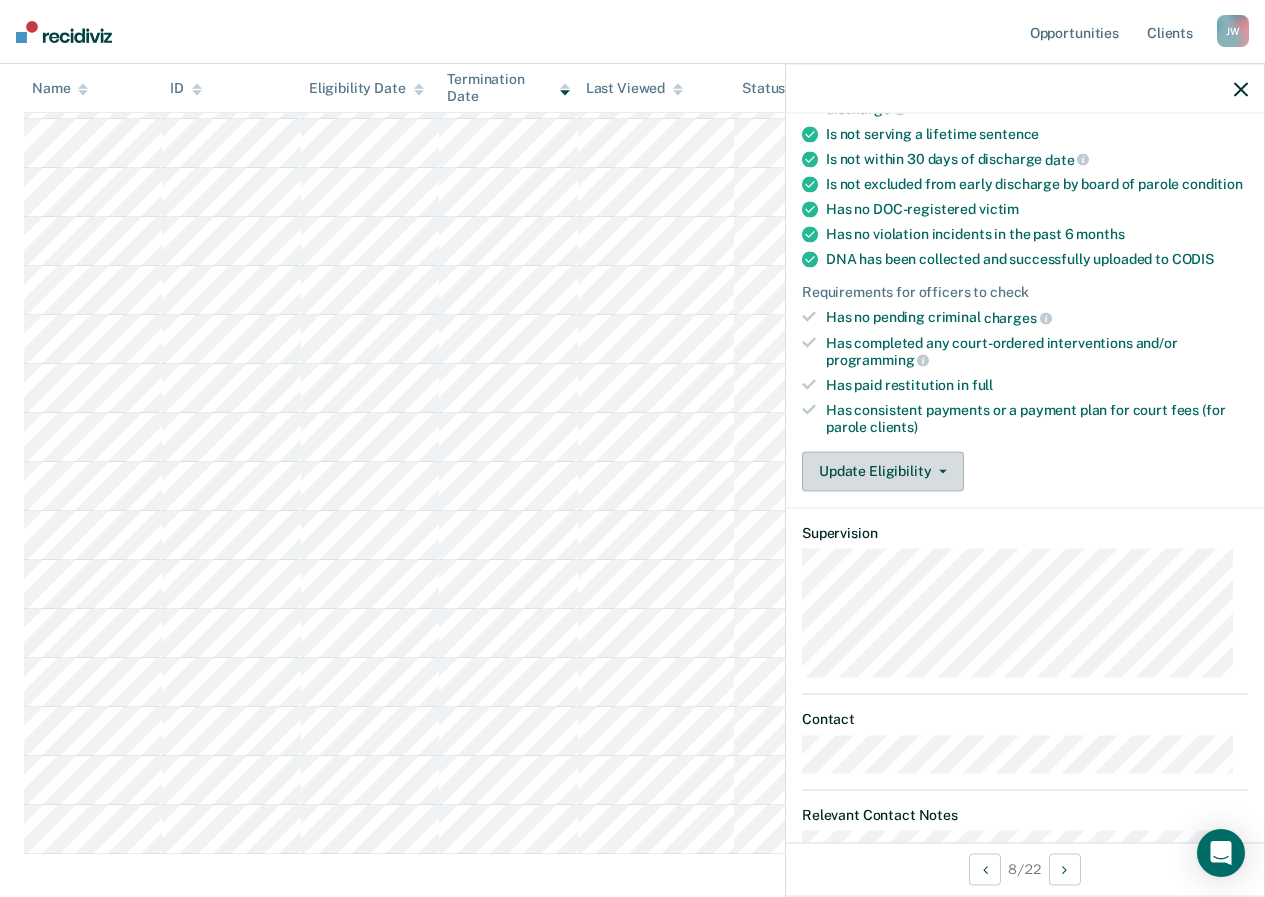 click on "Update Eligibility" at bounding box center [883, 471] 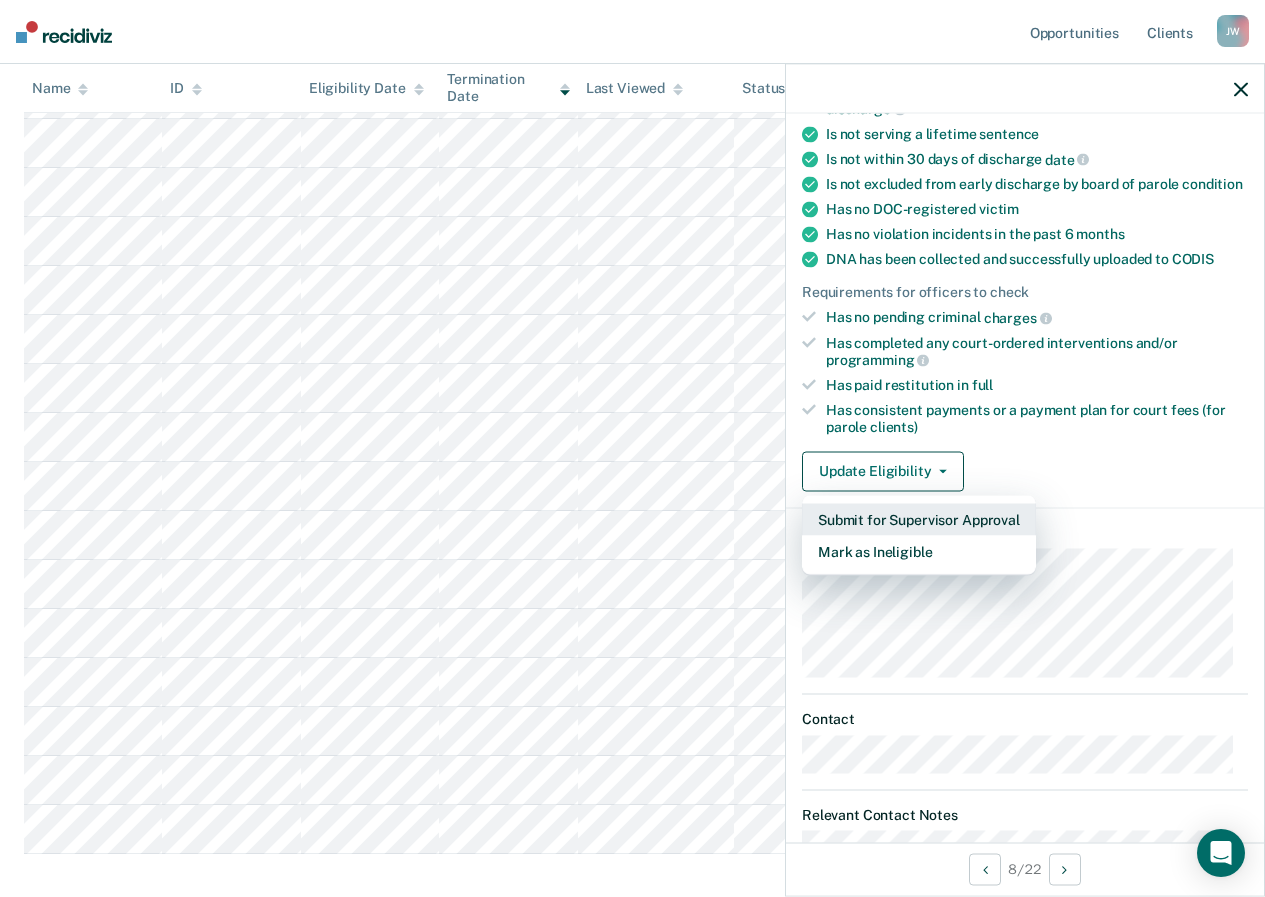 click on "Submit for Supervisor Approval" at bounding box center (919, 519) 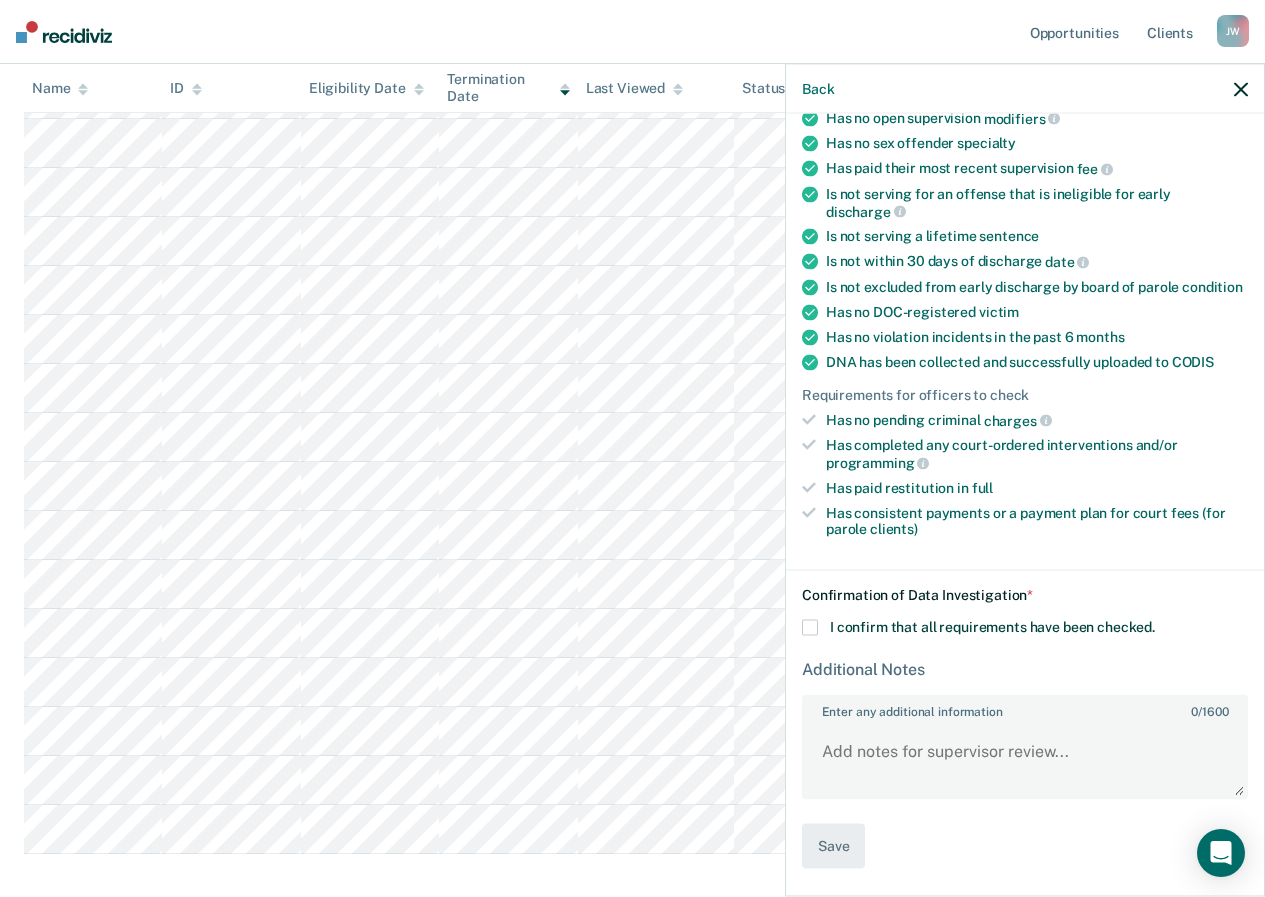 scroll, scrollTop: 276, scrollLeft: 0, axis: vertical 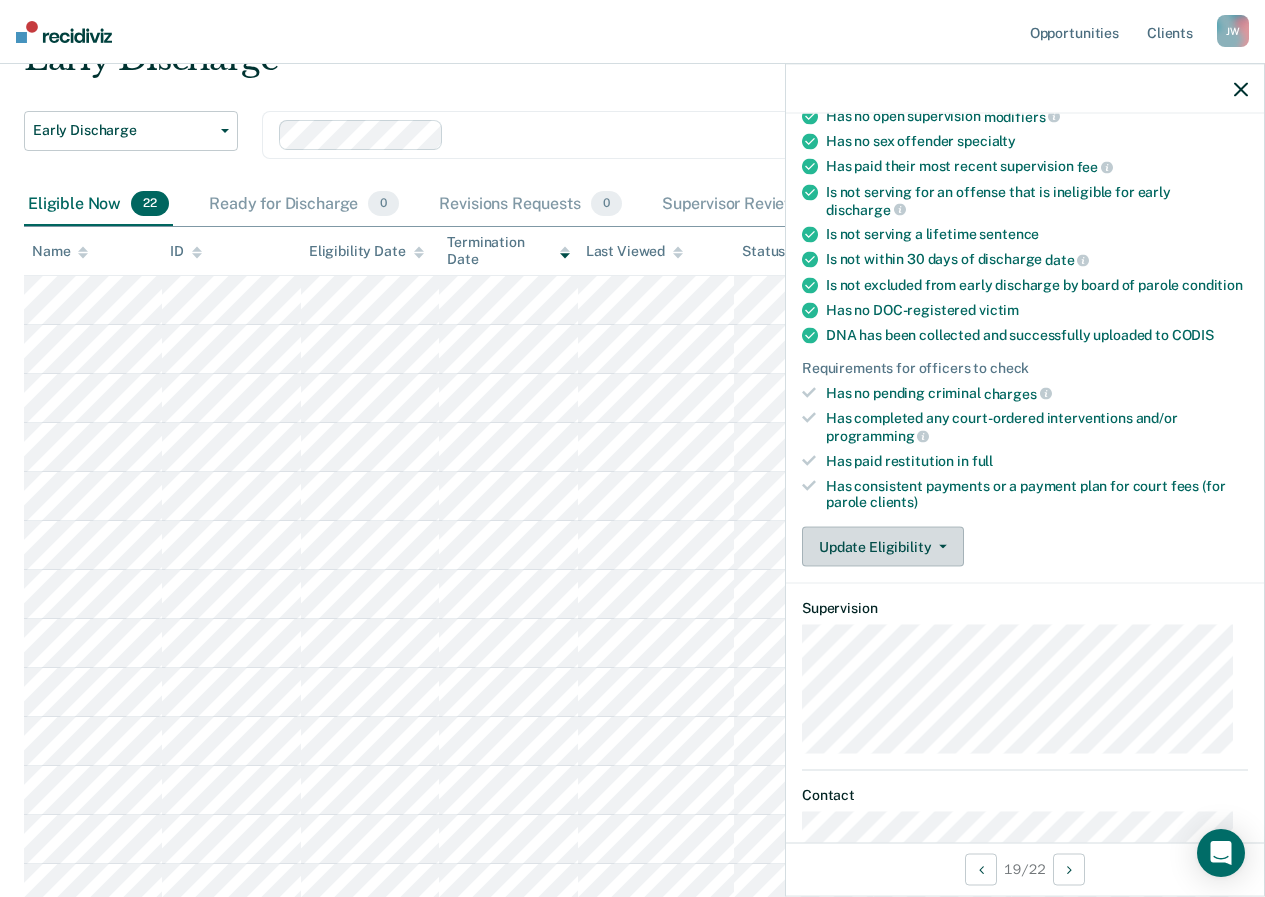 click at bounding box center (943, 547) 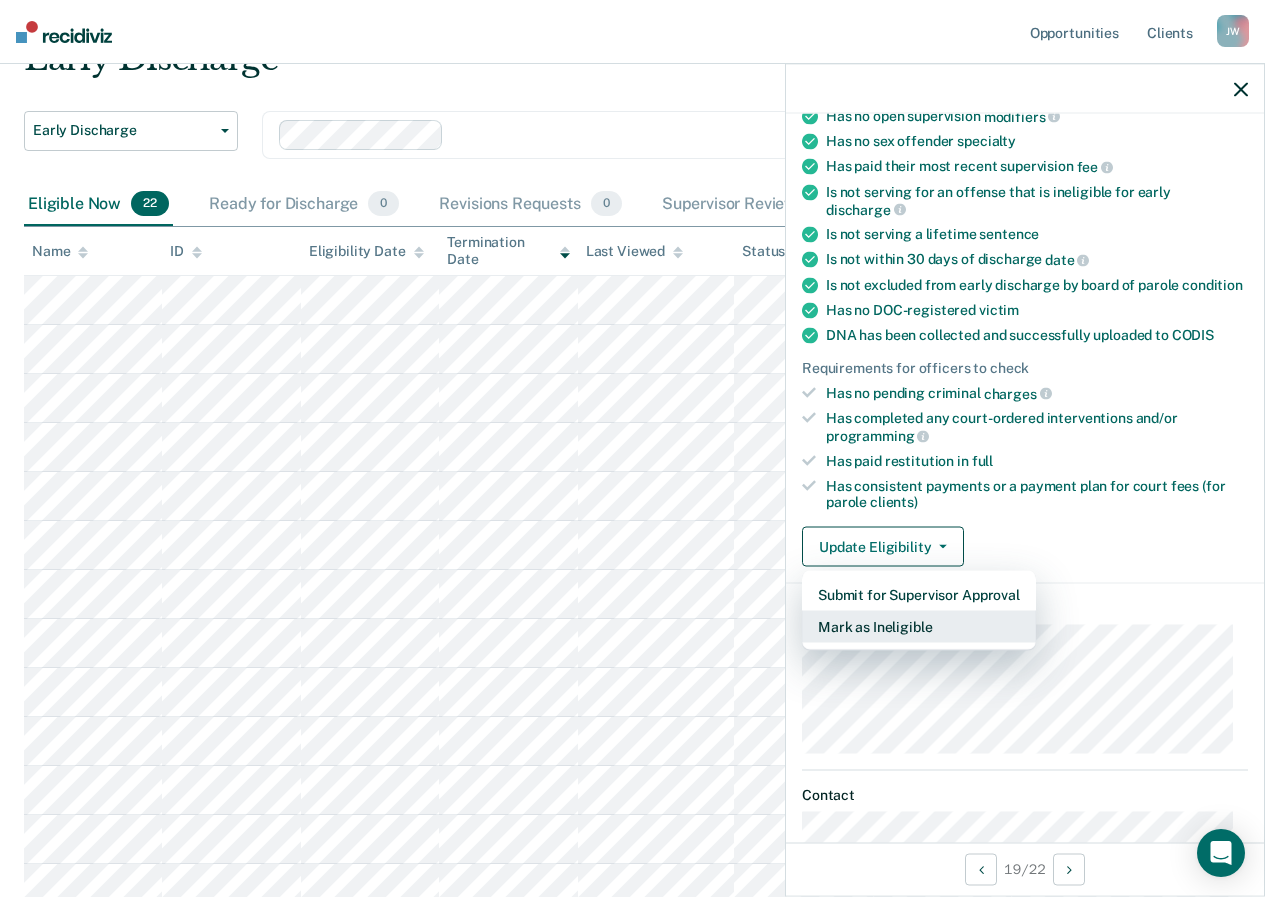 click on "Mark as Ineligible" at bounding box center [919, 627] 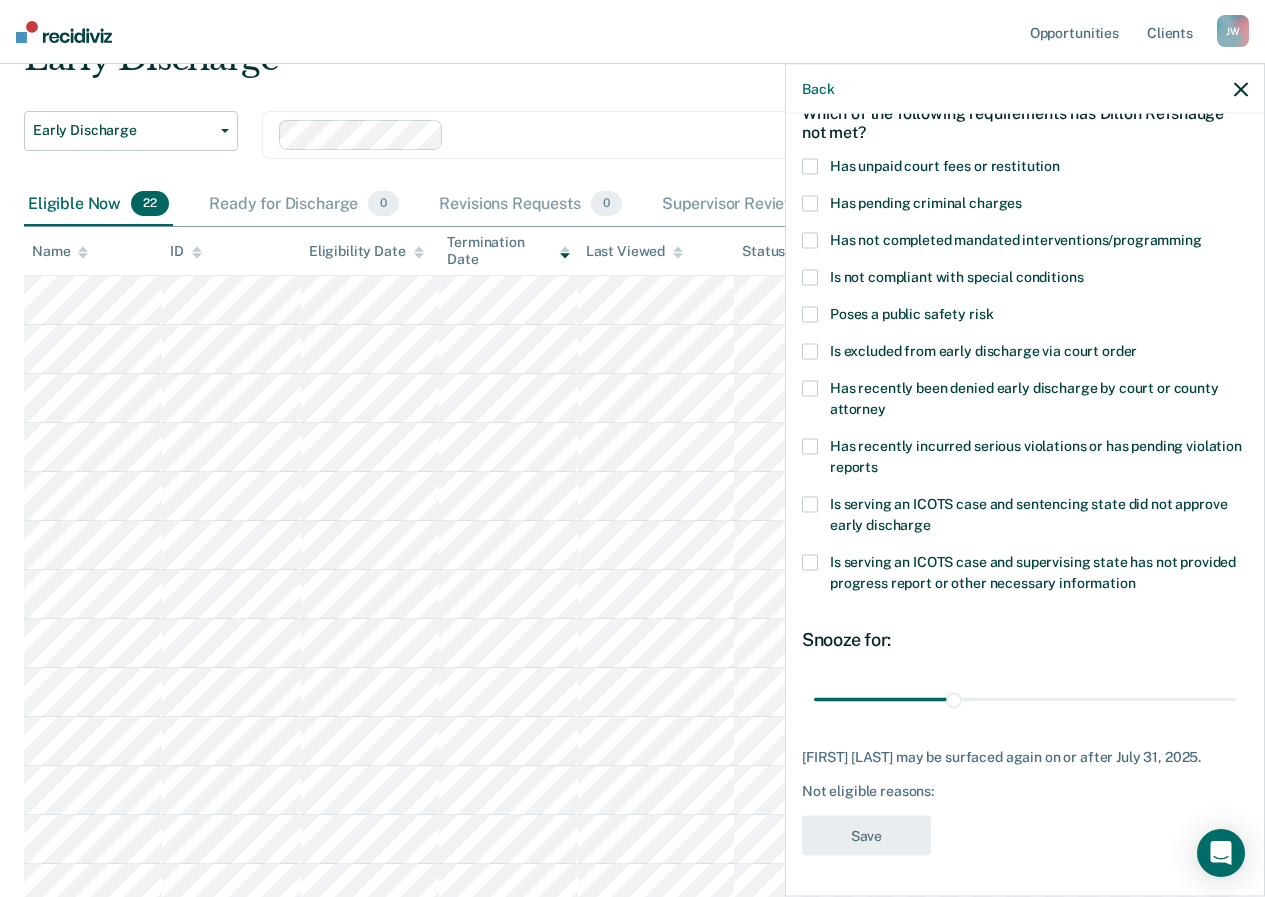 scroll, scrollTop: 106, scrollLeft: 0, axis: vertical 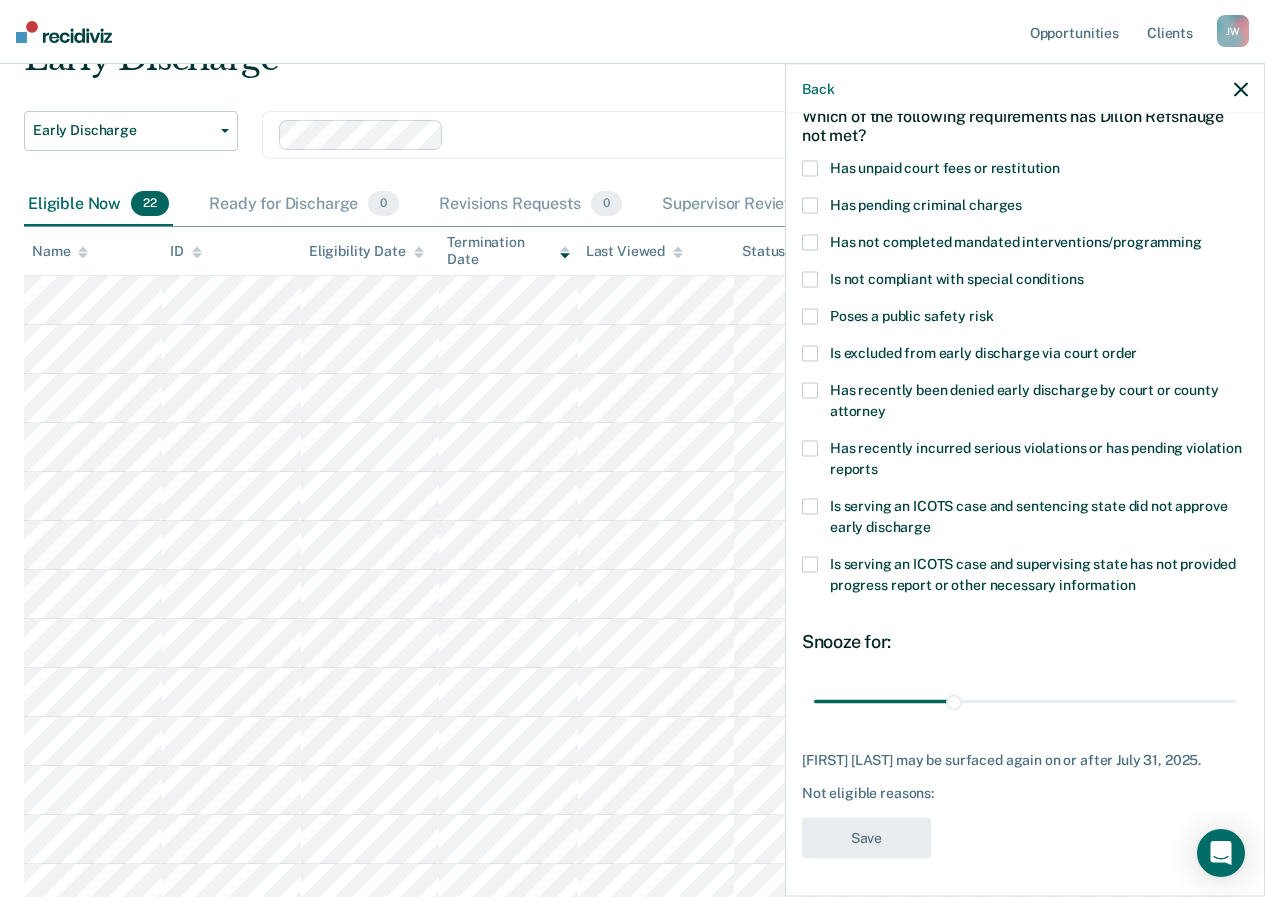click at bounding box center (1241, 89) 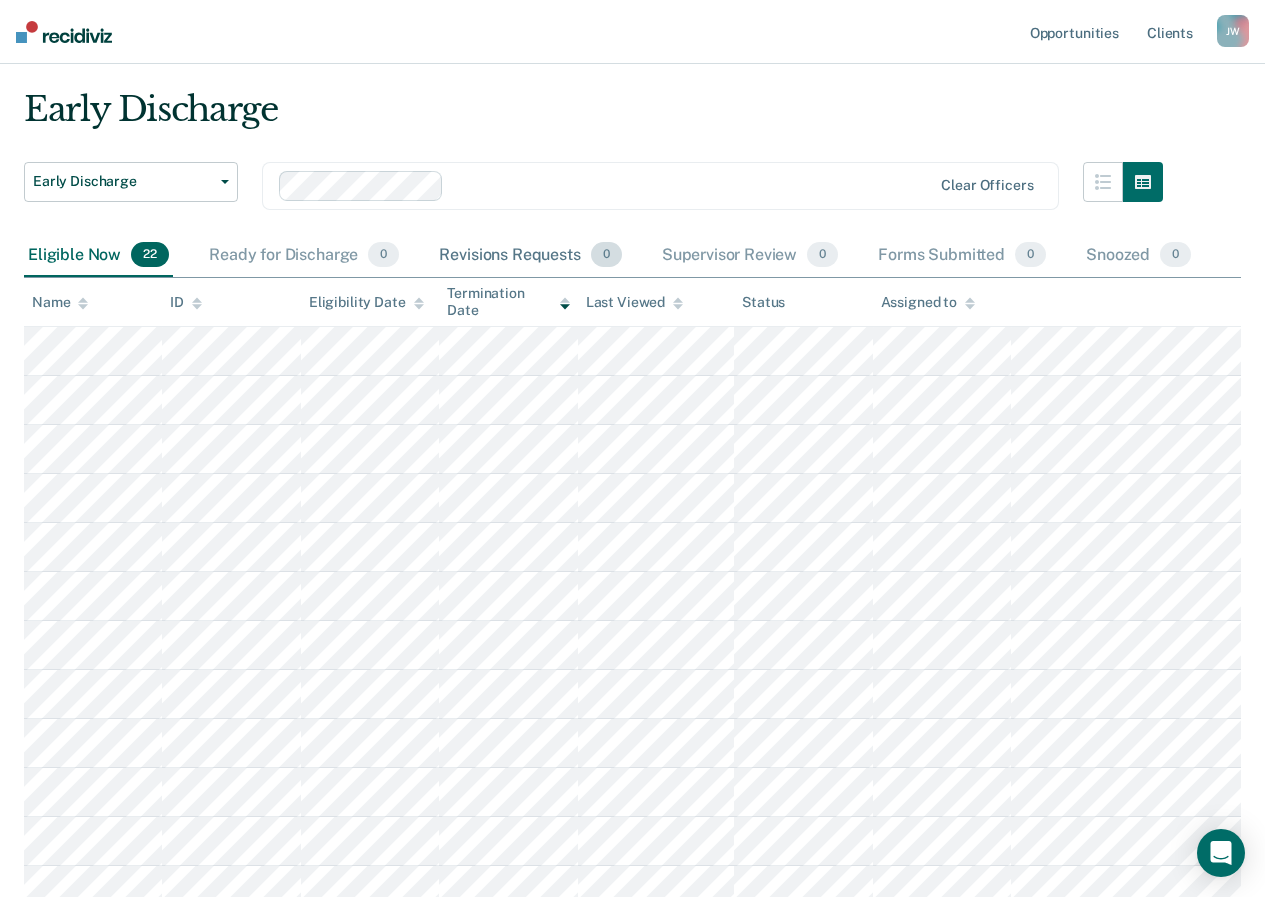 scroll, scrollTop: 0, scrollLeft: 0, axis: both 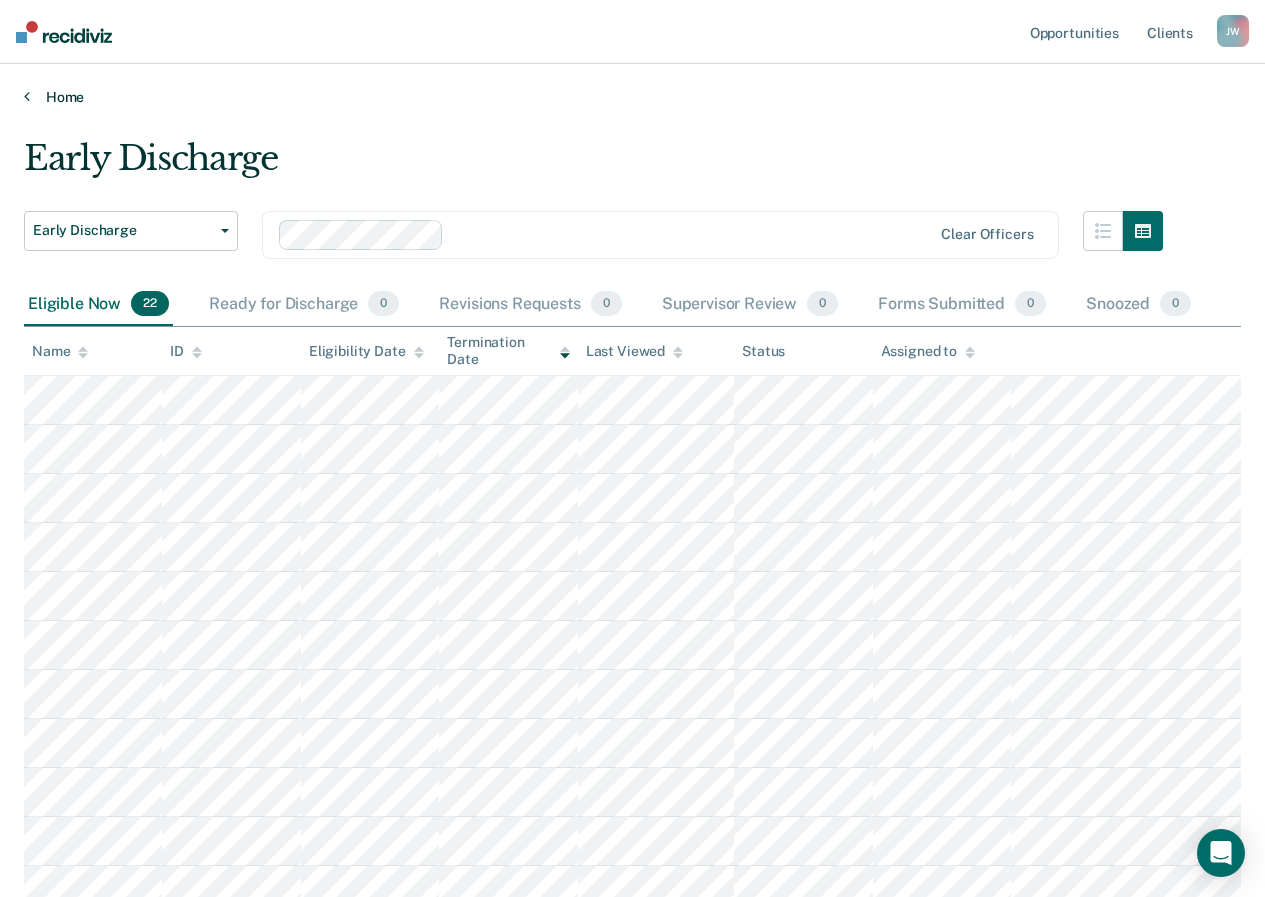click on "Home" at bounding box center (632, 97) 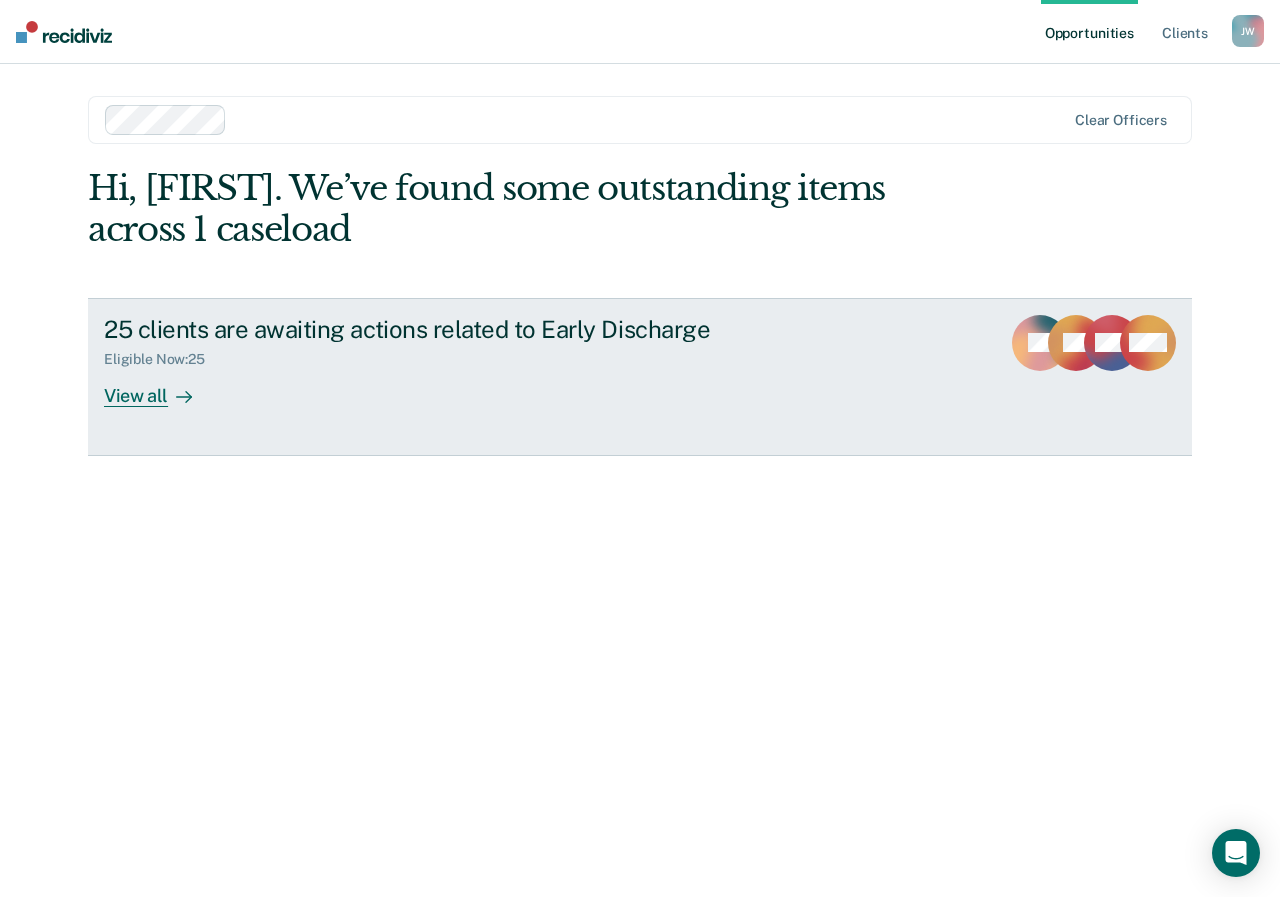 click on "View all" at bounding box center (160, 387) 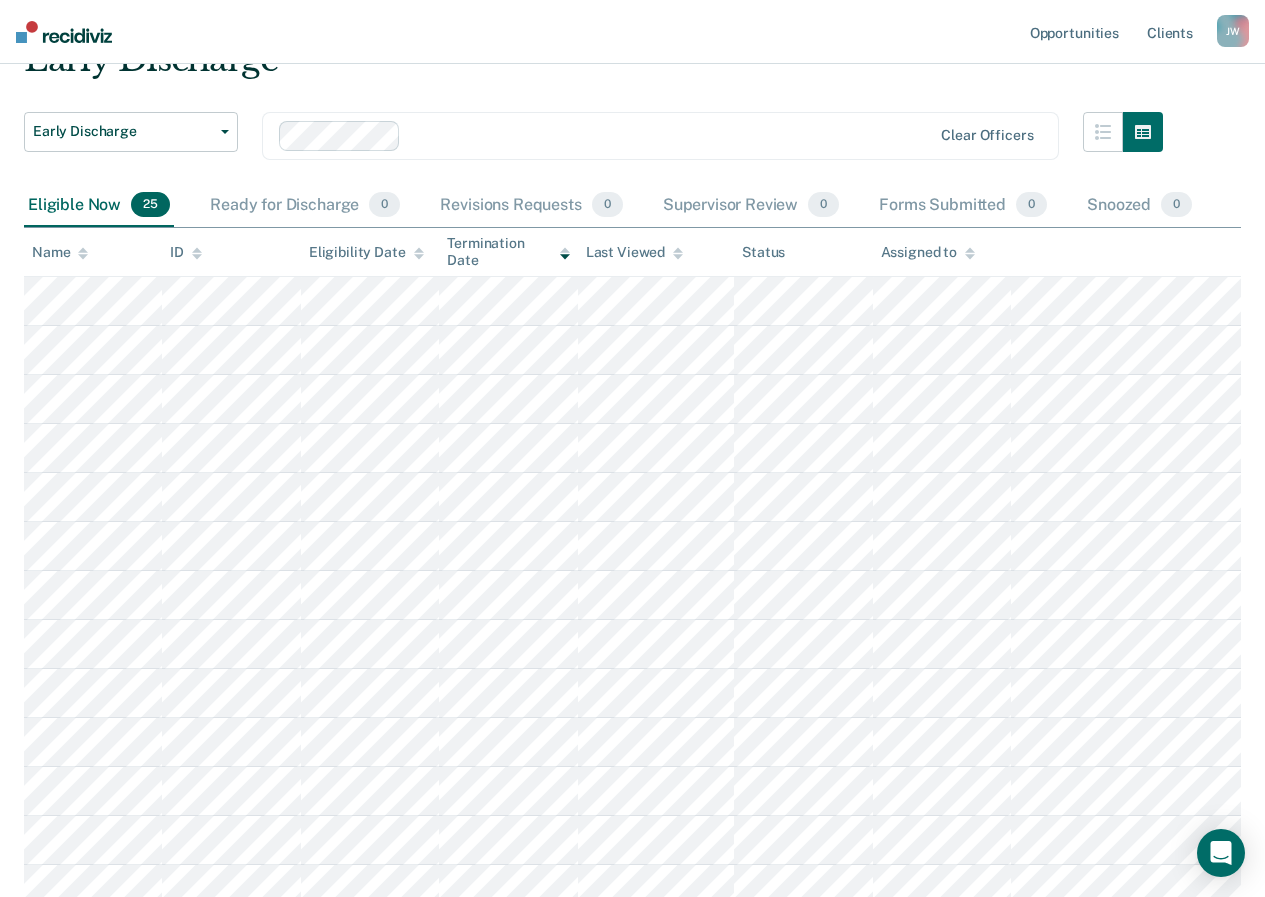scroll, scrollTop: 100, scrollLeft: 0, axis: vertical 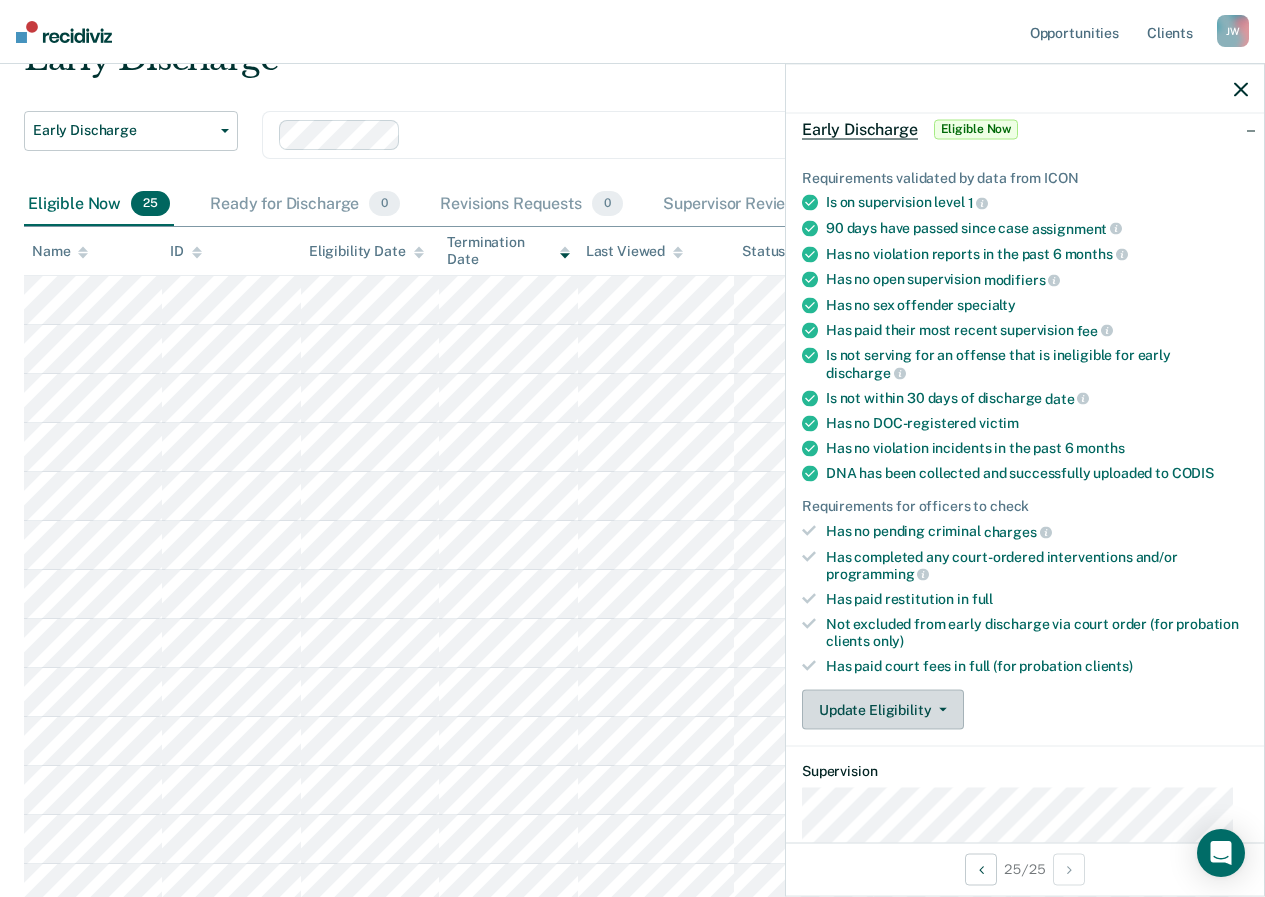 click at bounding box center [943, 710] 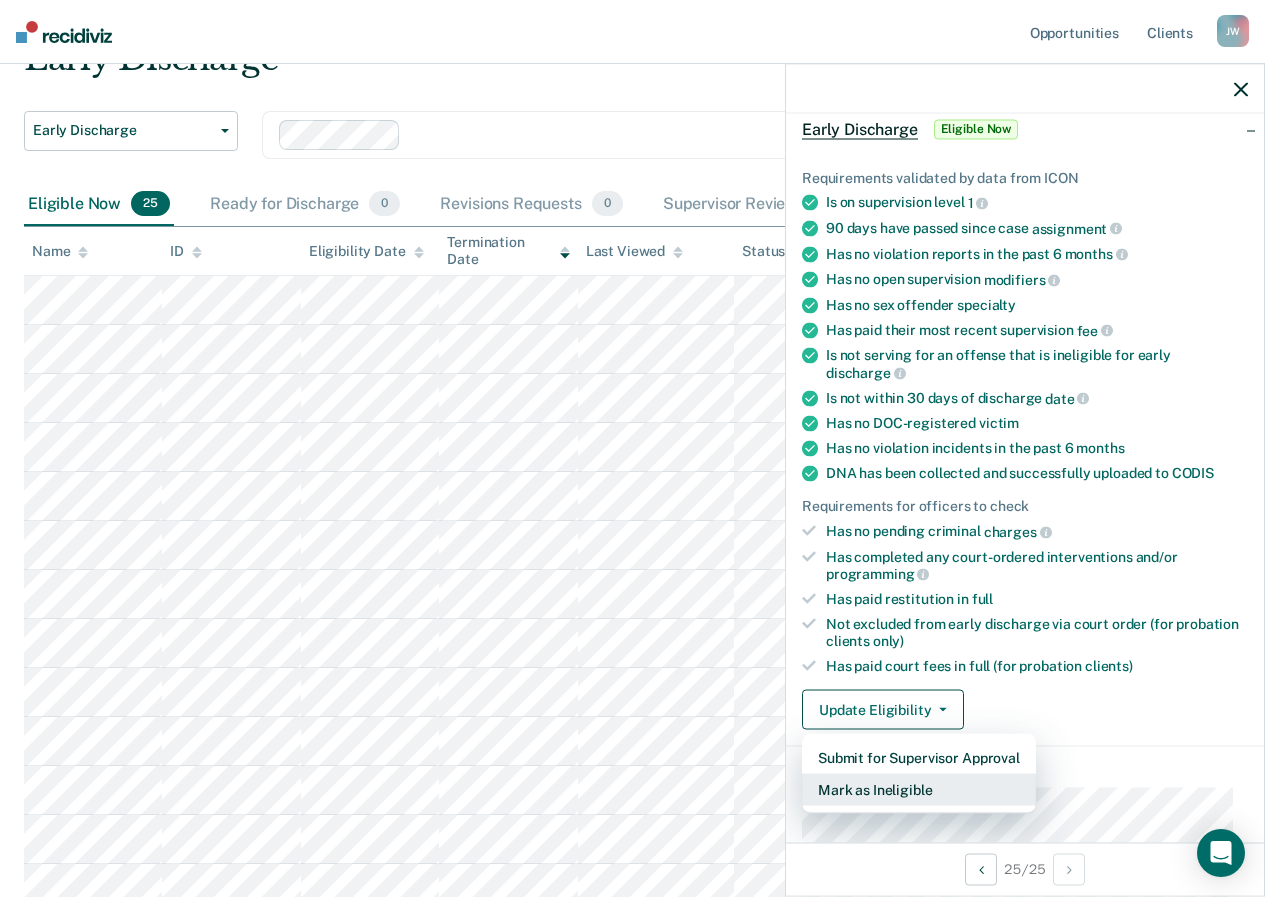 click on "Mark as Ineligible" at bounding box center [919, 790] 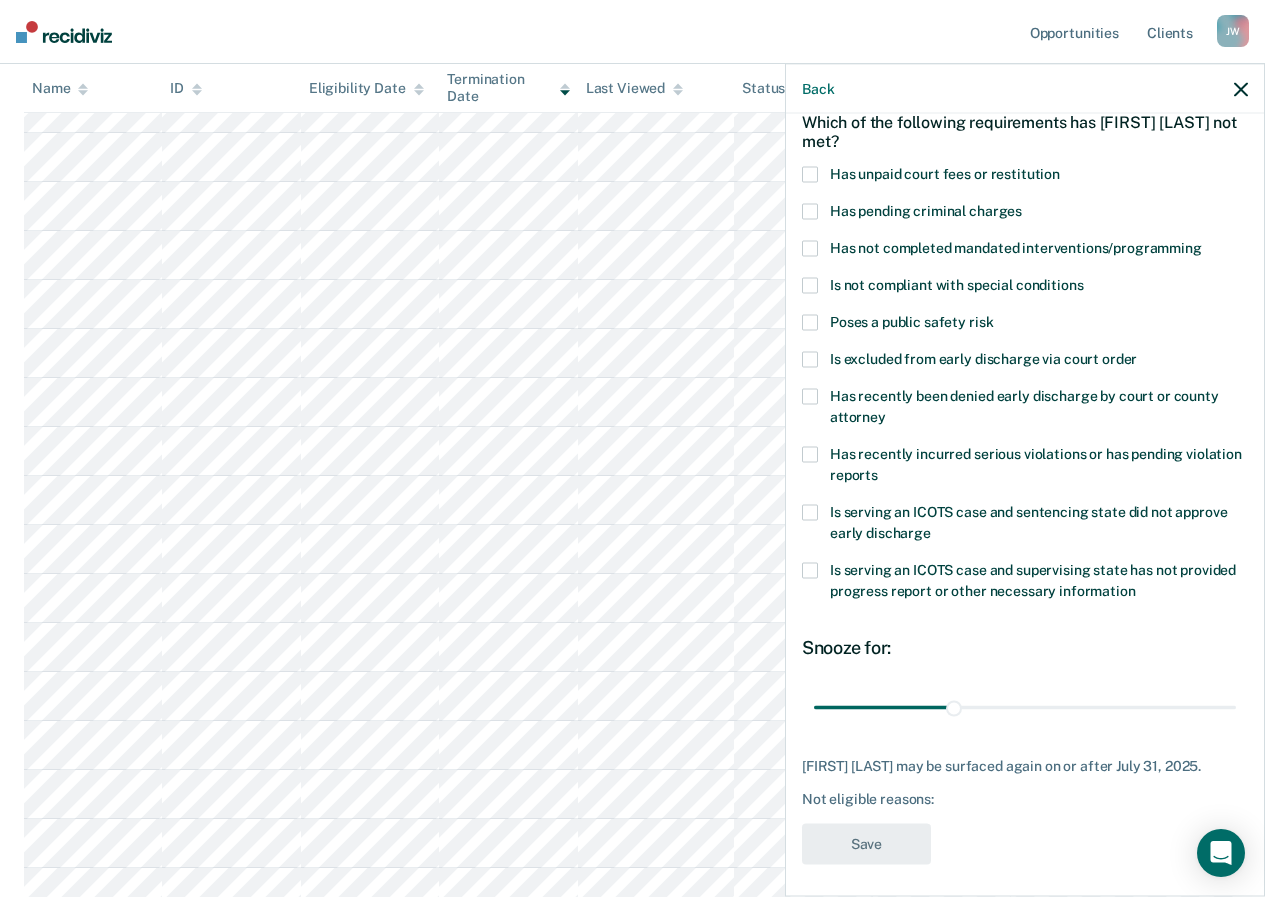 scroll, scrollTop: 392, scrollLeft: 0, axis: vertical 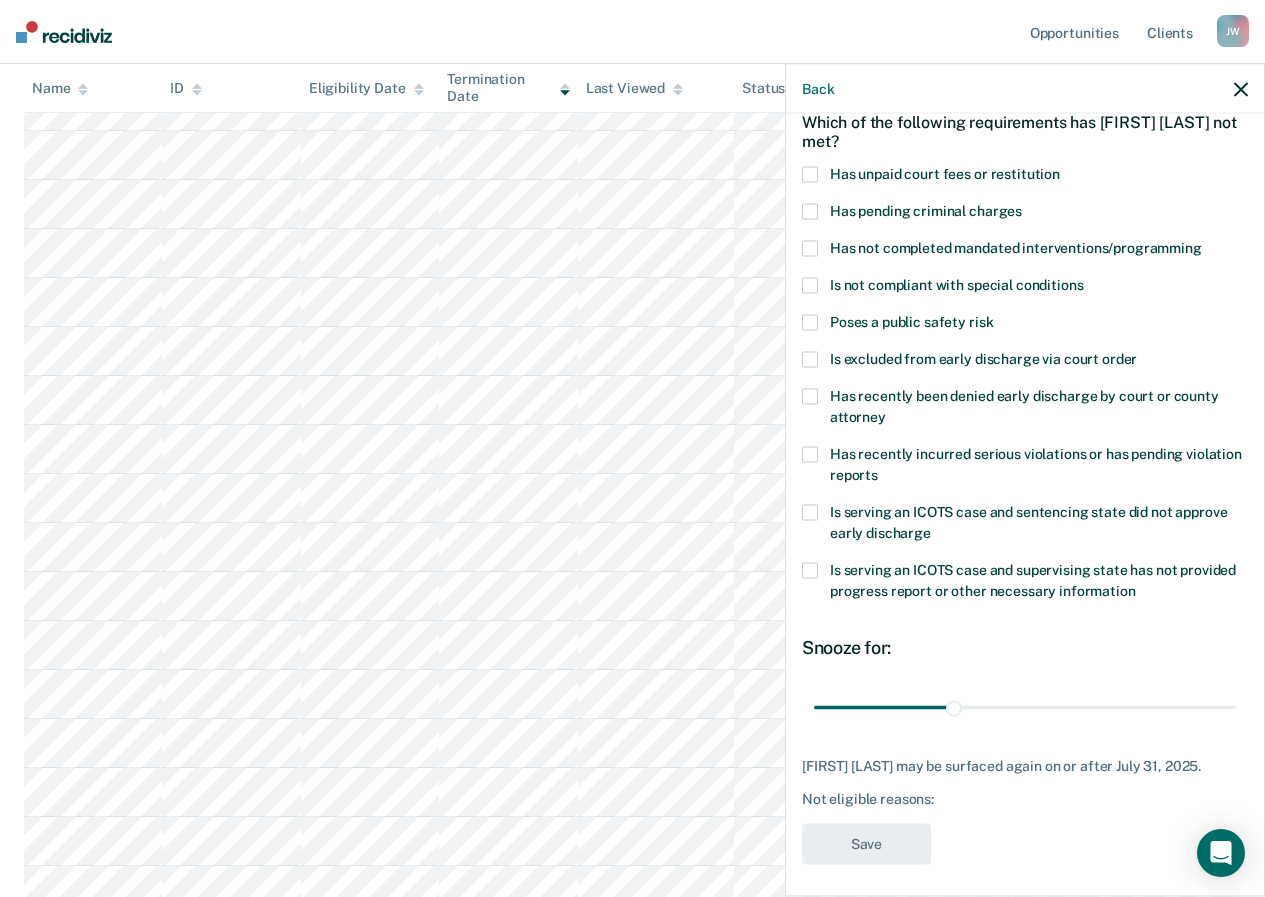 click at bounding box center (1241, 89) 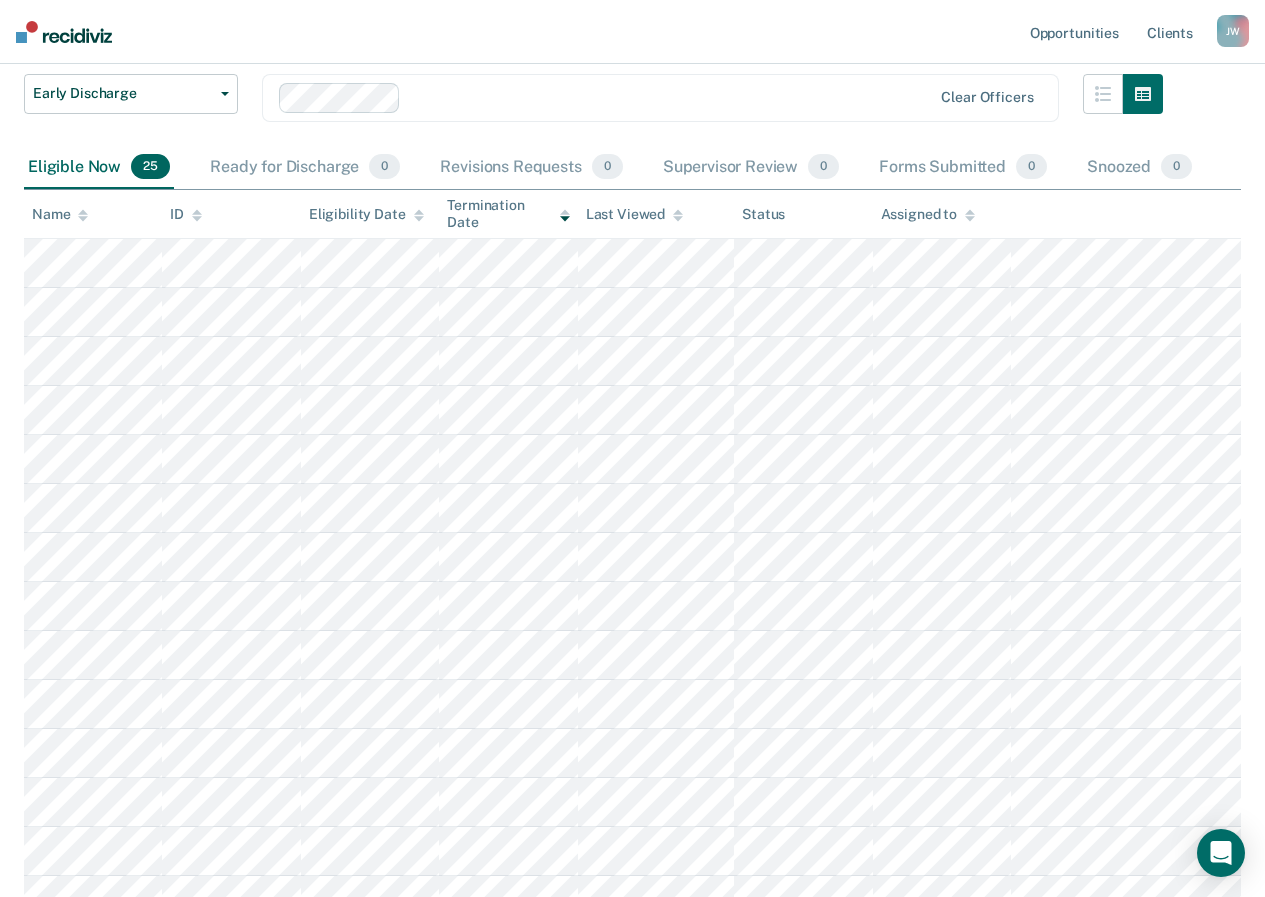 scroll, scrollTop: 0, scrollLeft: 0, axis: both 